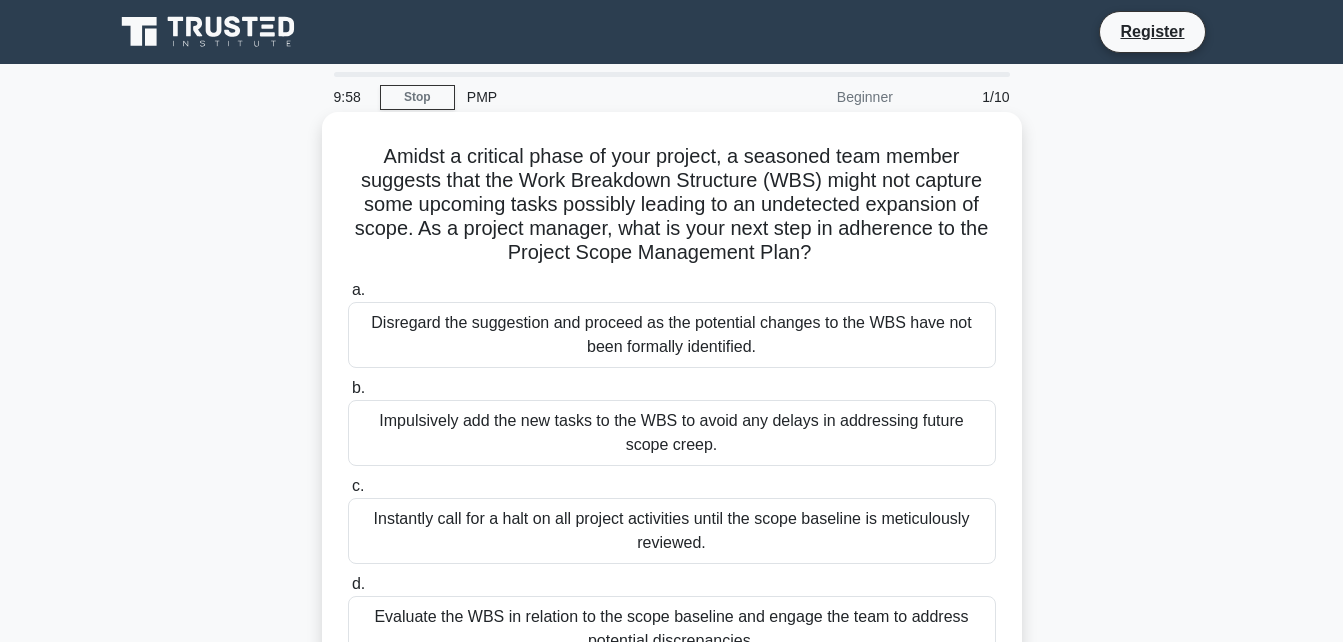 scroll, scrollTop: 0, scrollLeft: 0, axis: both 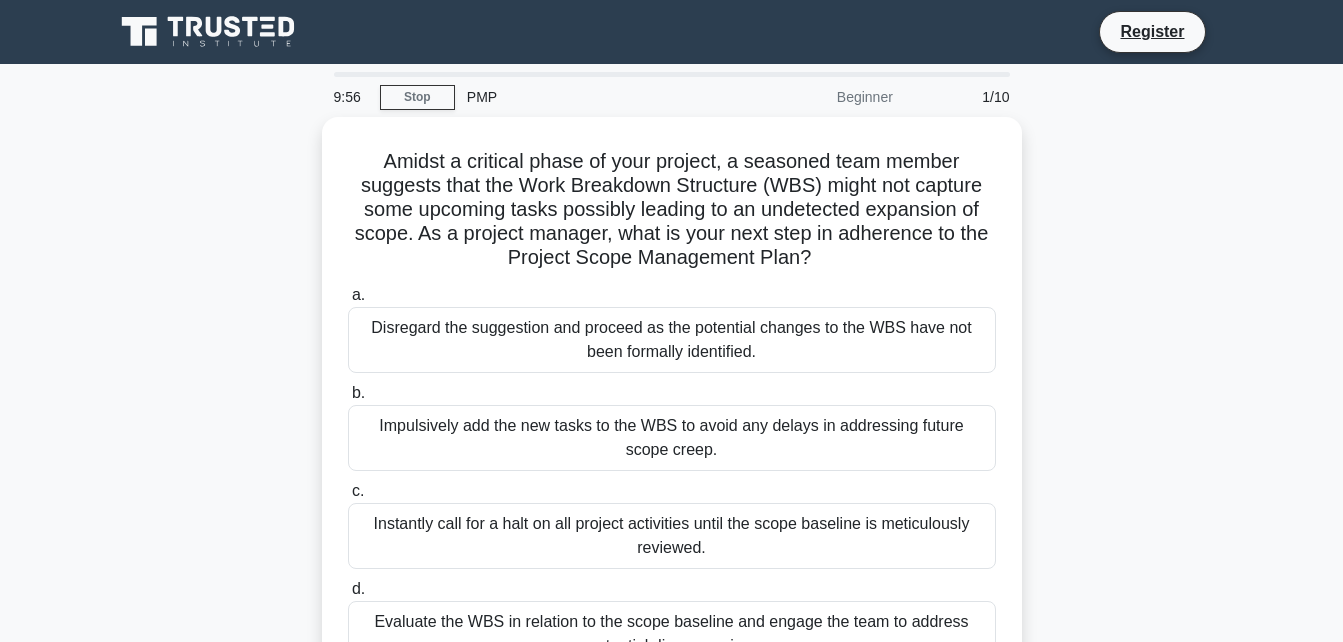 click on "Beginner" at bounding box center (817, 97) 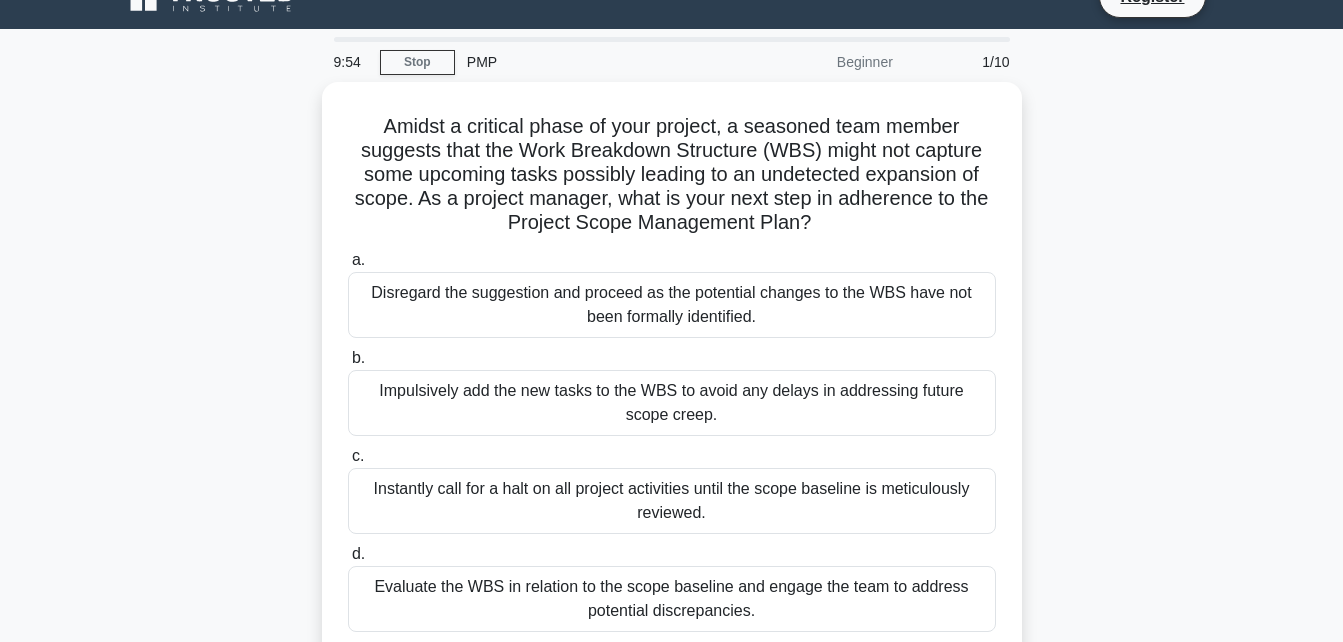 scroll, scrollTop: 0, scrollLeft: 0, axis: both 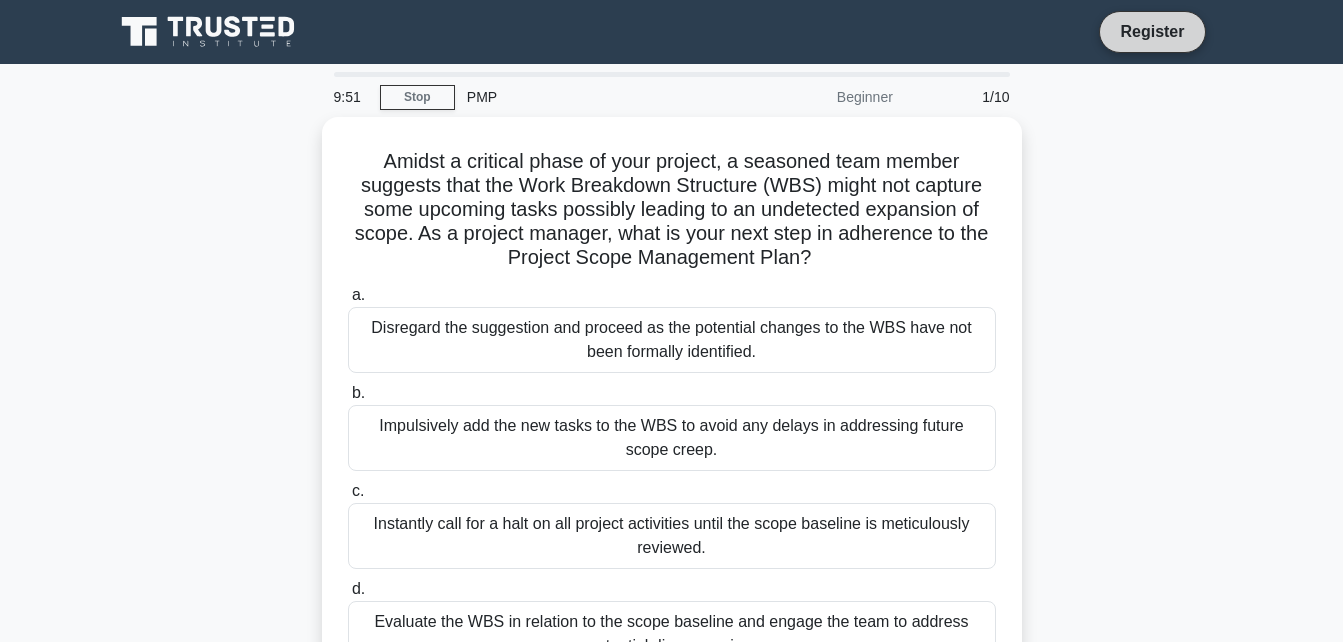 click on "Register" at bounding box center (1152, 31) 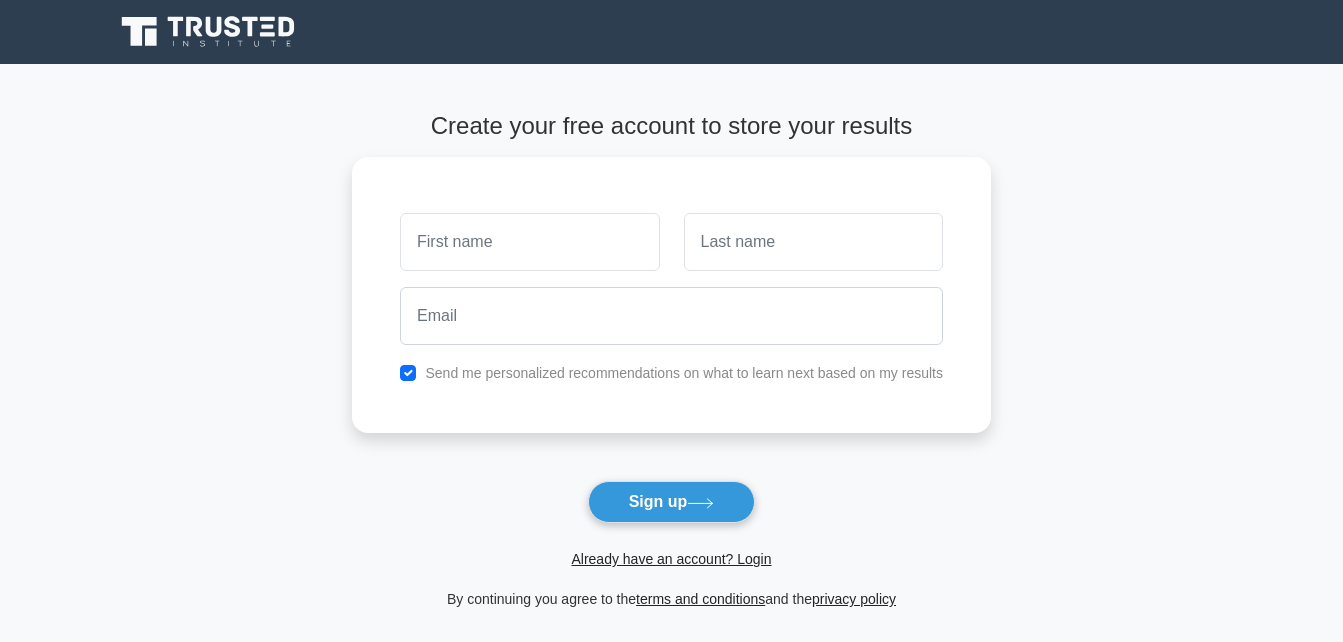 scroll, scrollTop: 0, scrollLeft: 0, axis: both 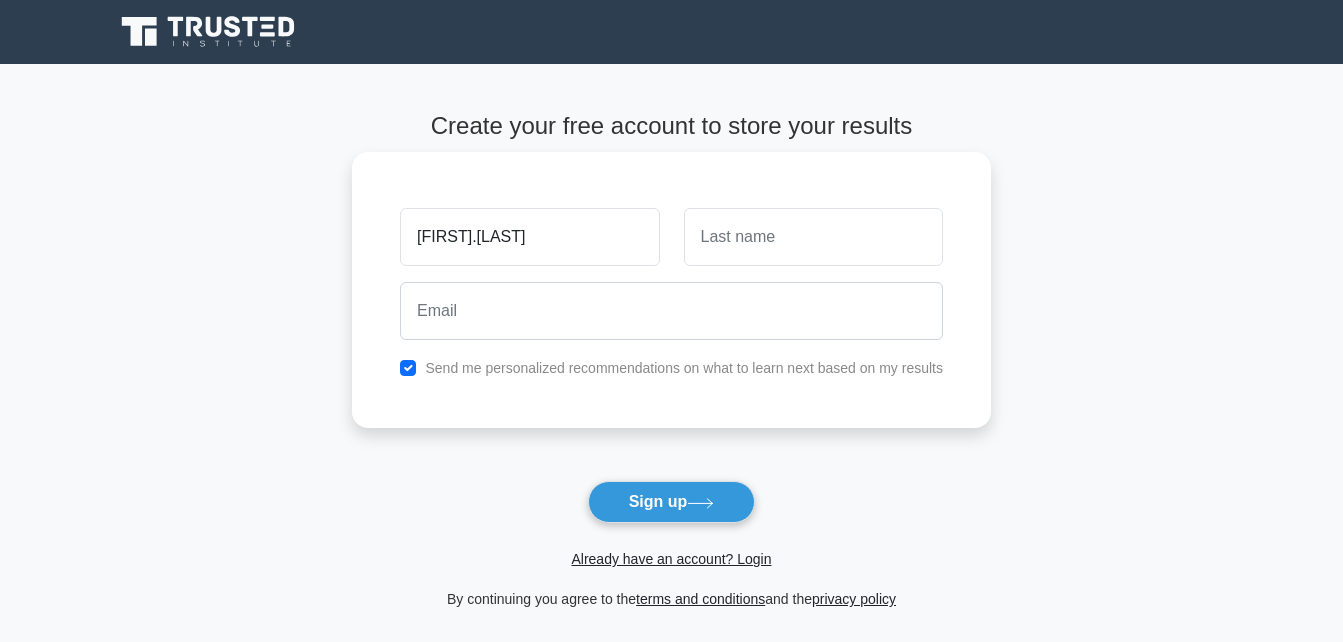 type on "[FIRST]" 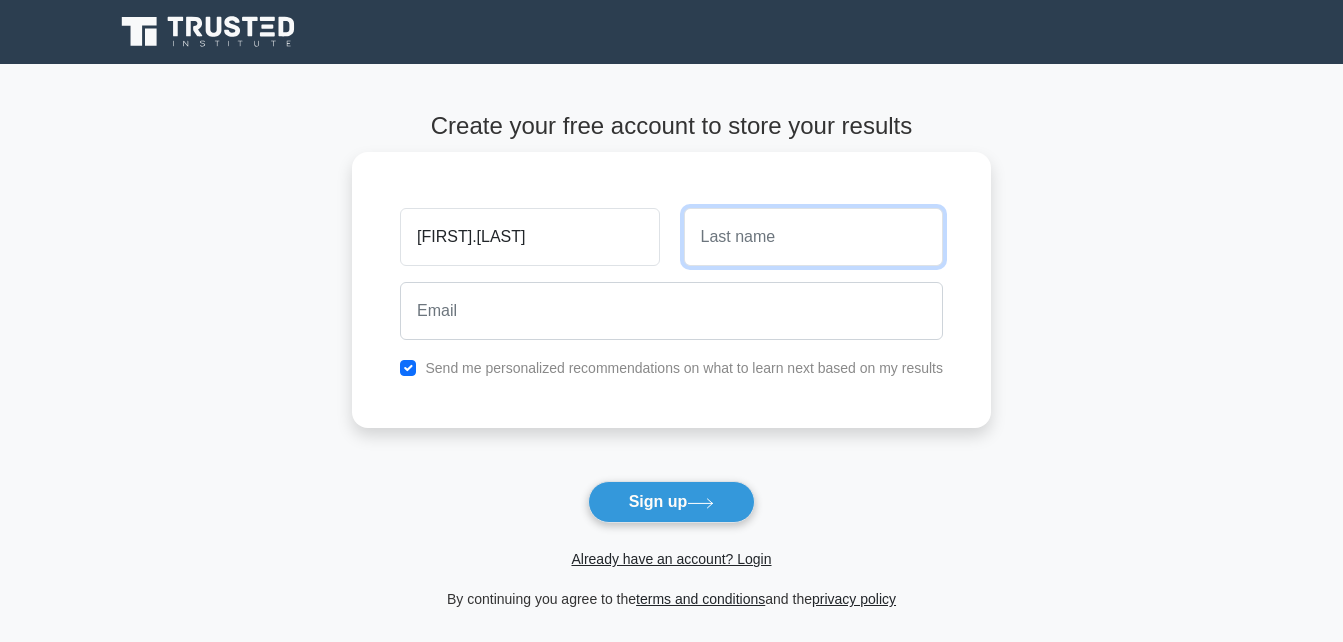 click at bounding box center [813, 237] 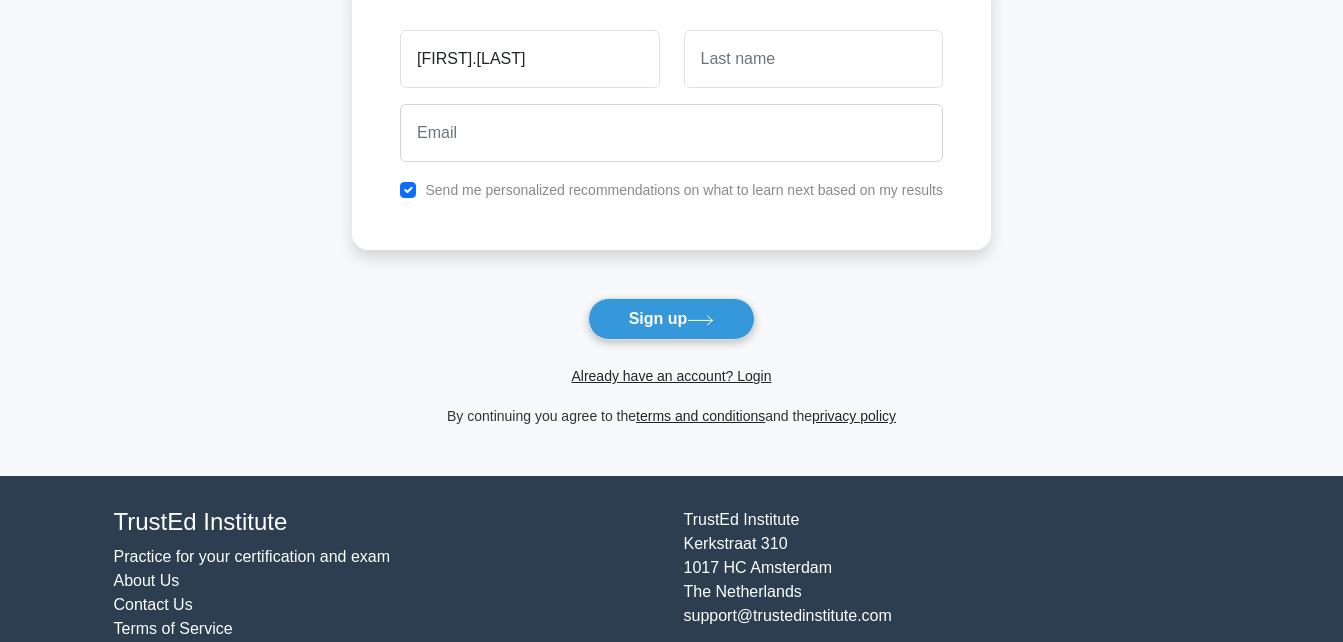 scroll, scrollTop: 139, scrollLeft: 0, axis: vertical 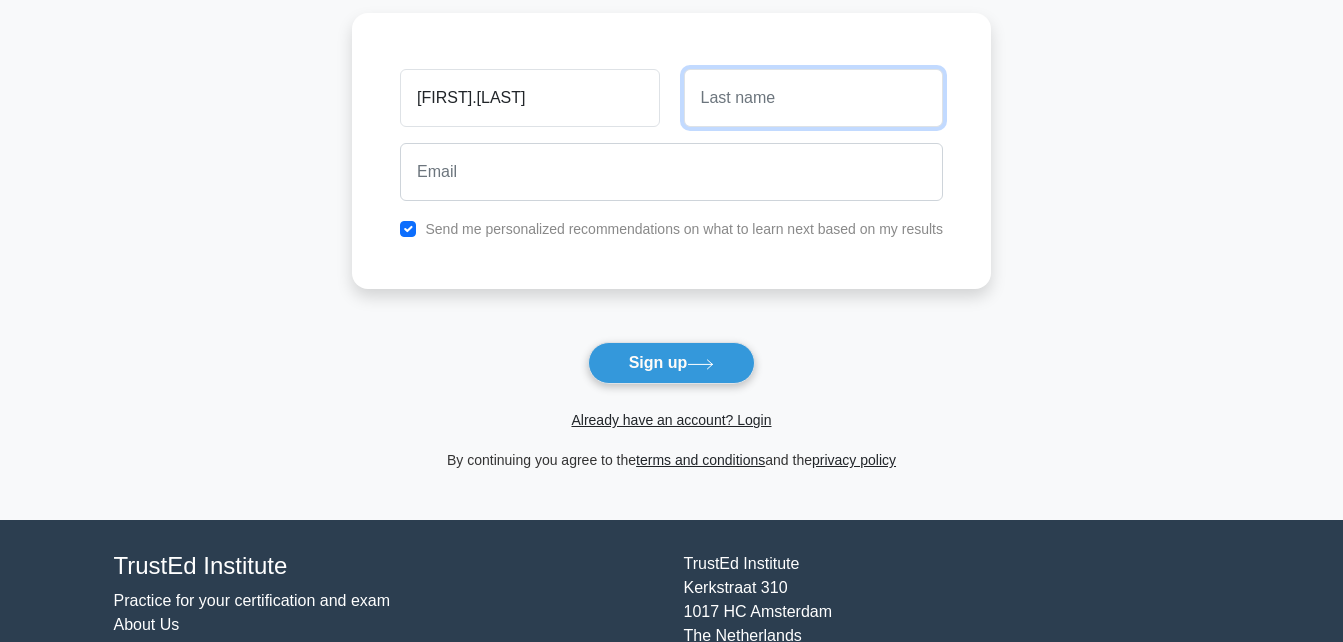 click at bounding box center (813, 98) 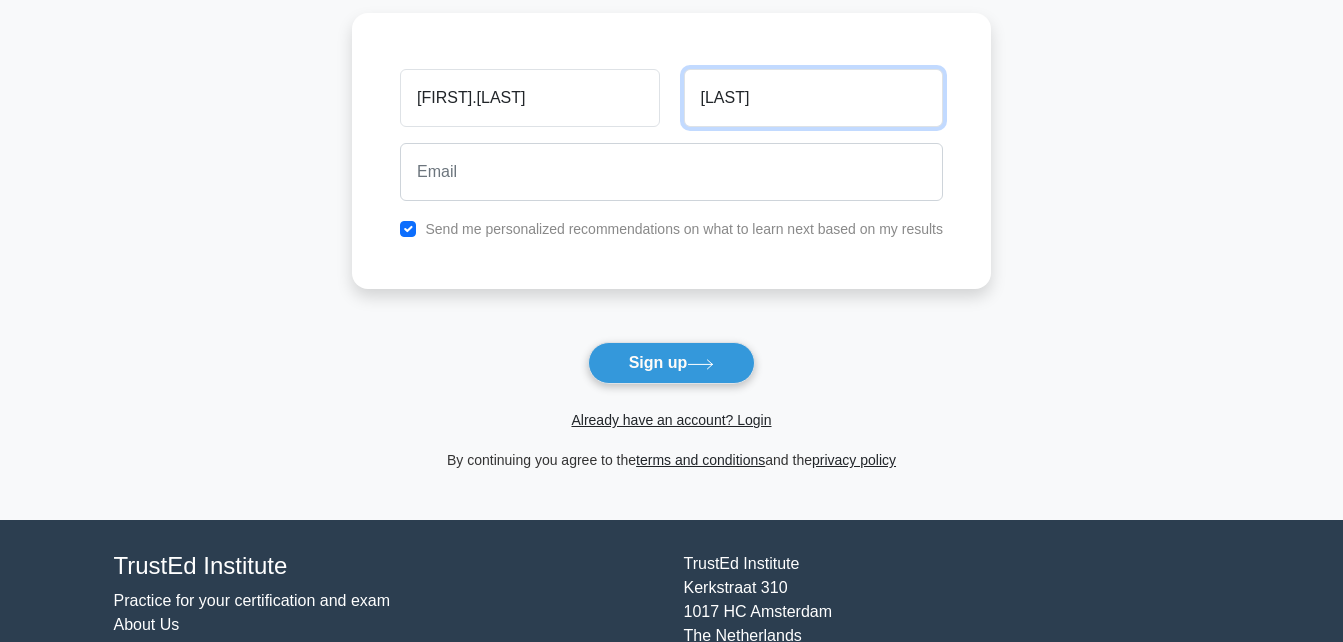 type on "[LAST]" 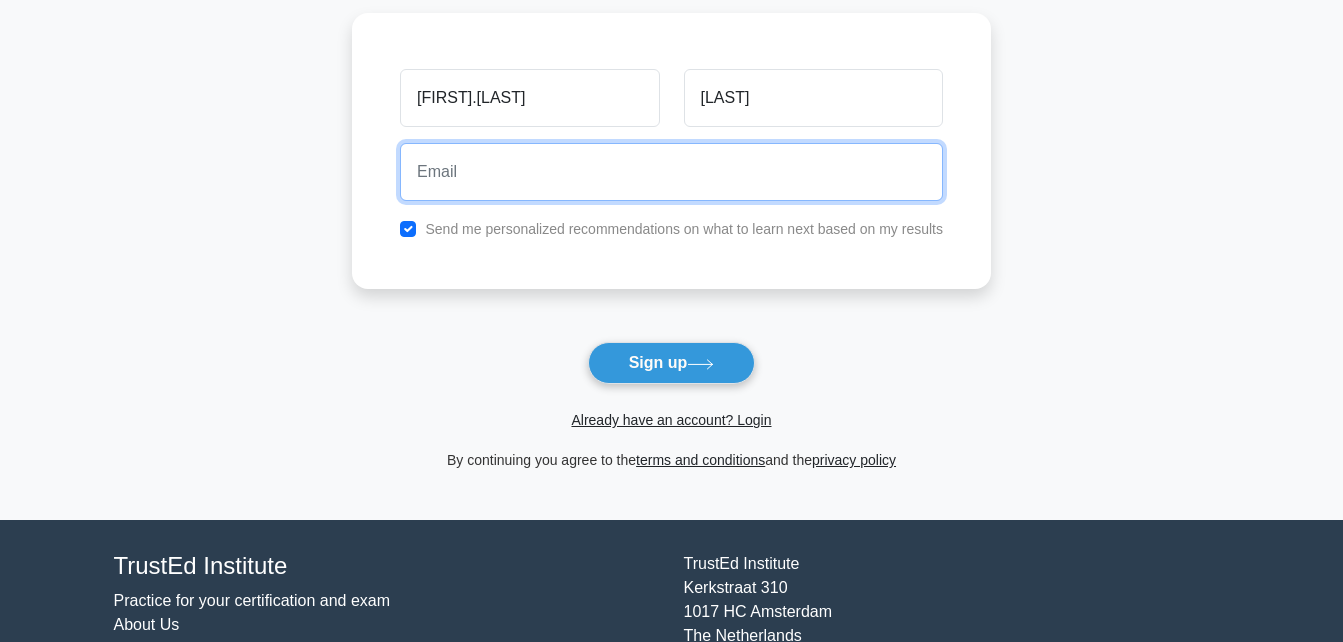 click at bounding box center (671, 172) 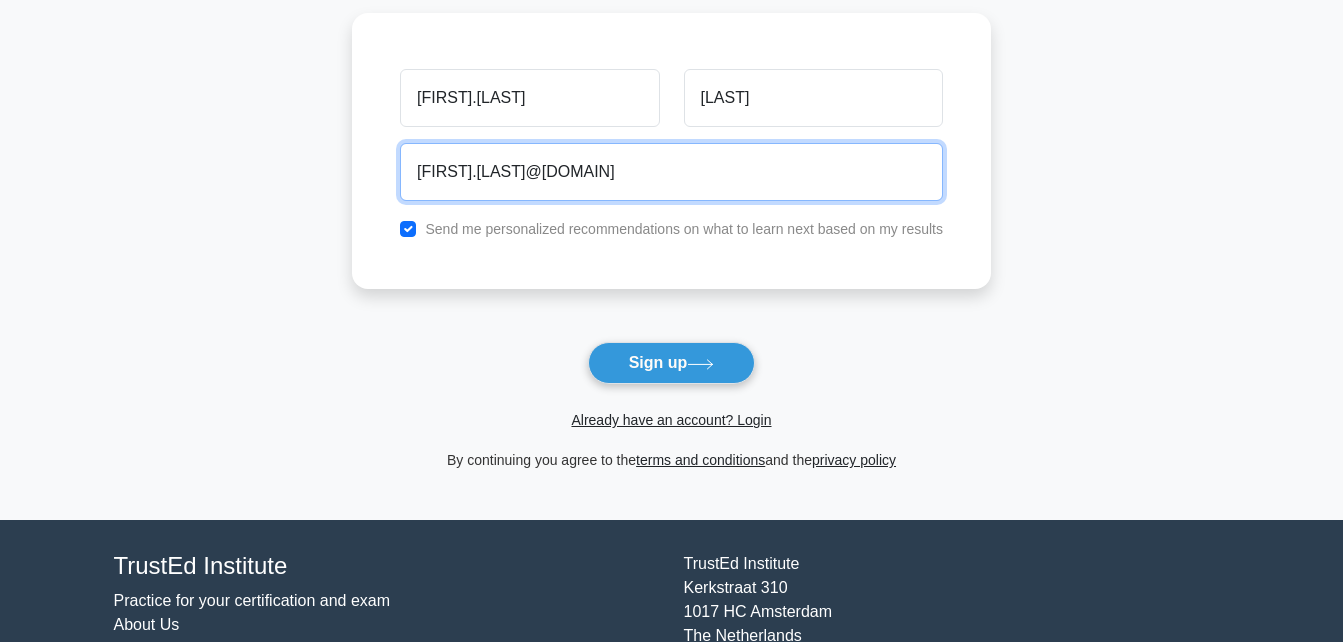 type on "[EMAIL]" 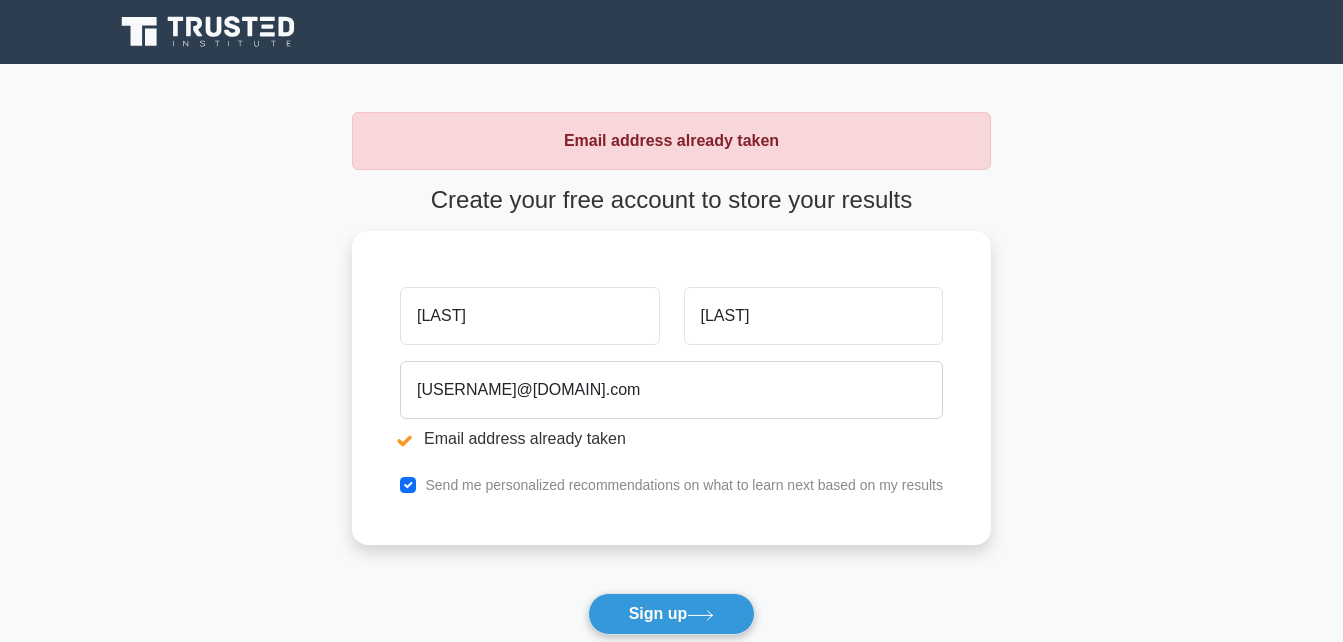 scroll, scrollTop: 0, scrollLeft: 0, axis: both 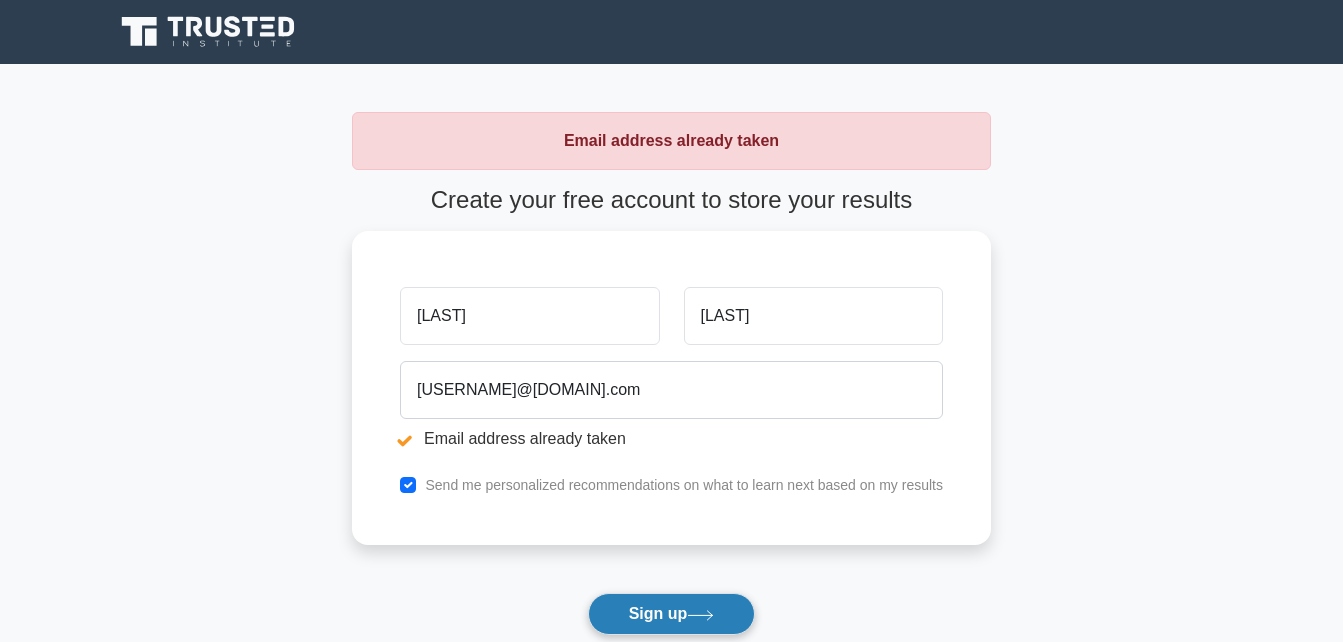 click on "Sign up" at bounding box center (672, 614) 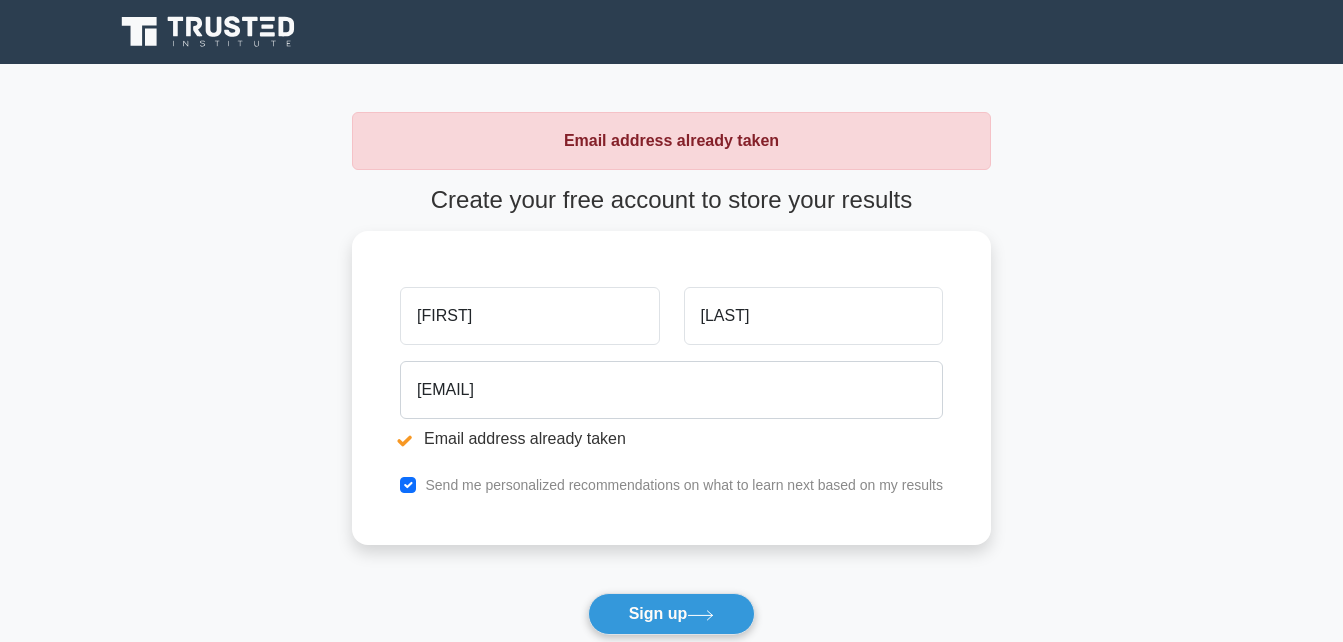 scroll, scrollTop: 0, scrollLeft: 0, axis: both 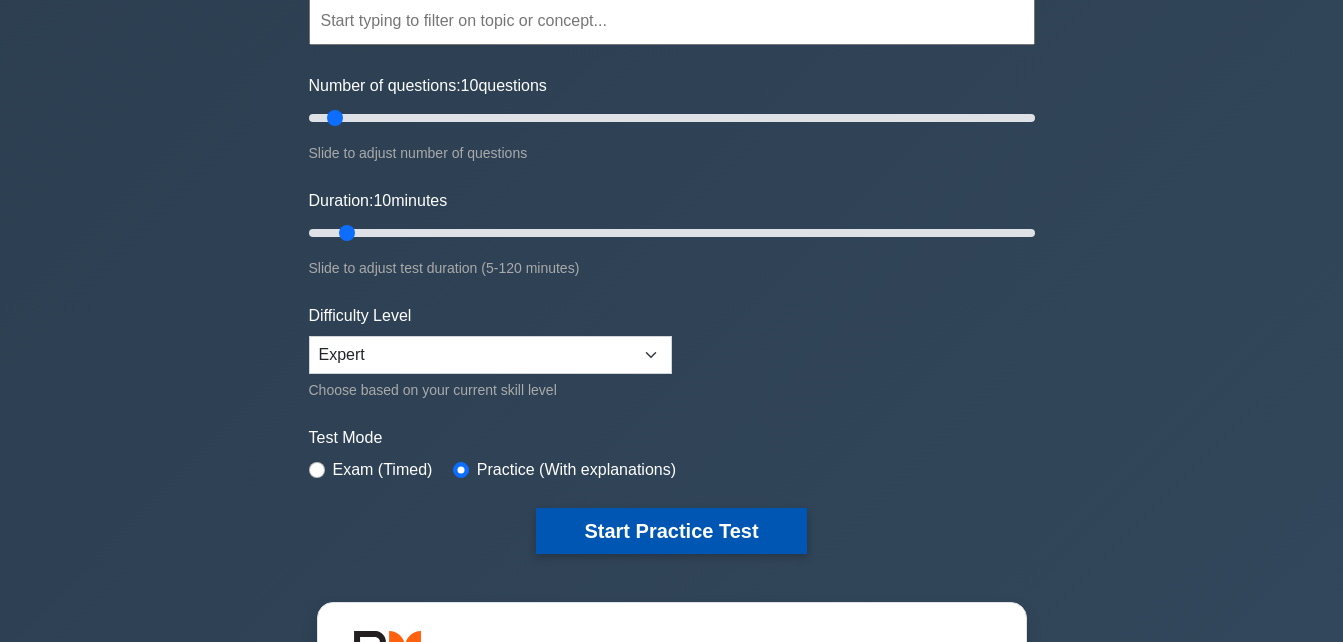 click on "Start Practice Test" at bounding box center (671, 531) 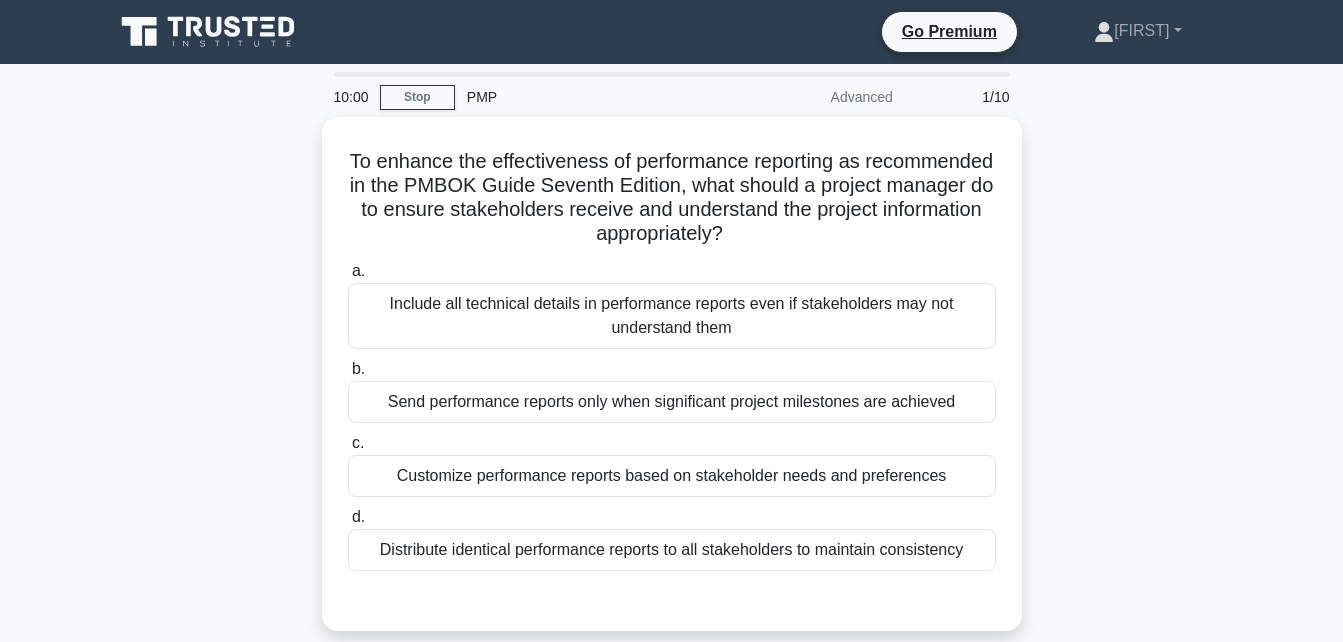 scroll, scrollTop: 0, scrollLeft: 0, axis: both 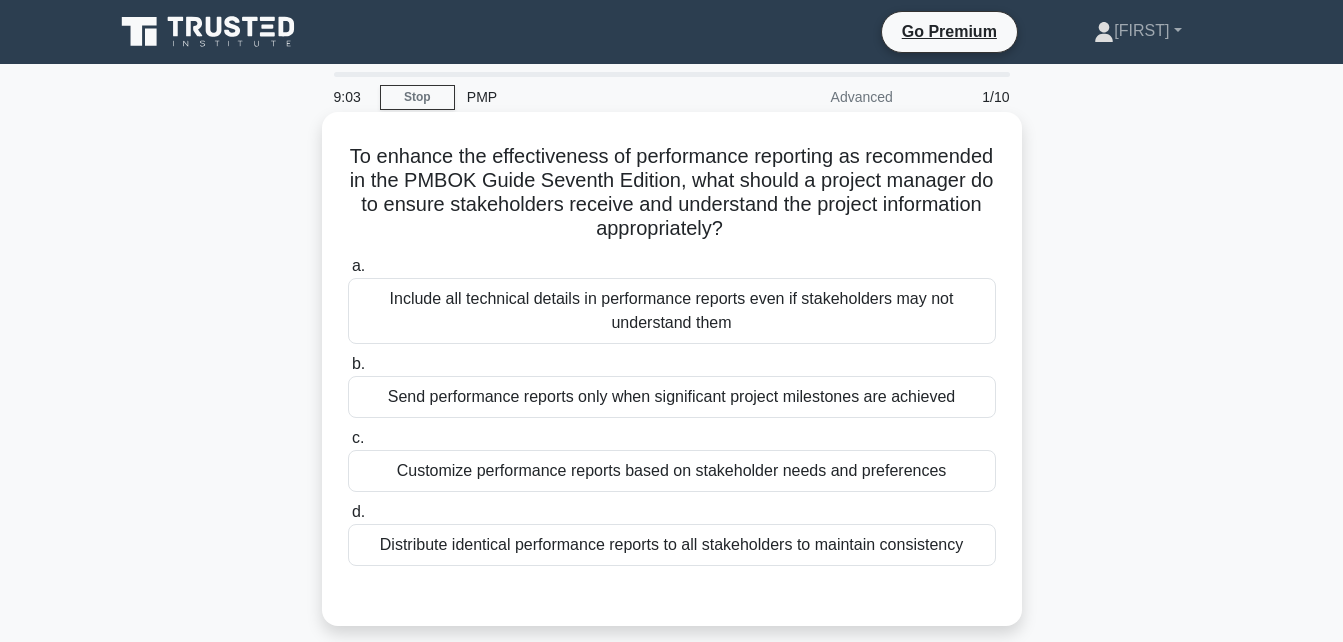 click on "Distribute identical performance reports to all stakeholders to maintain consistency" at bounding box center [672, 545] 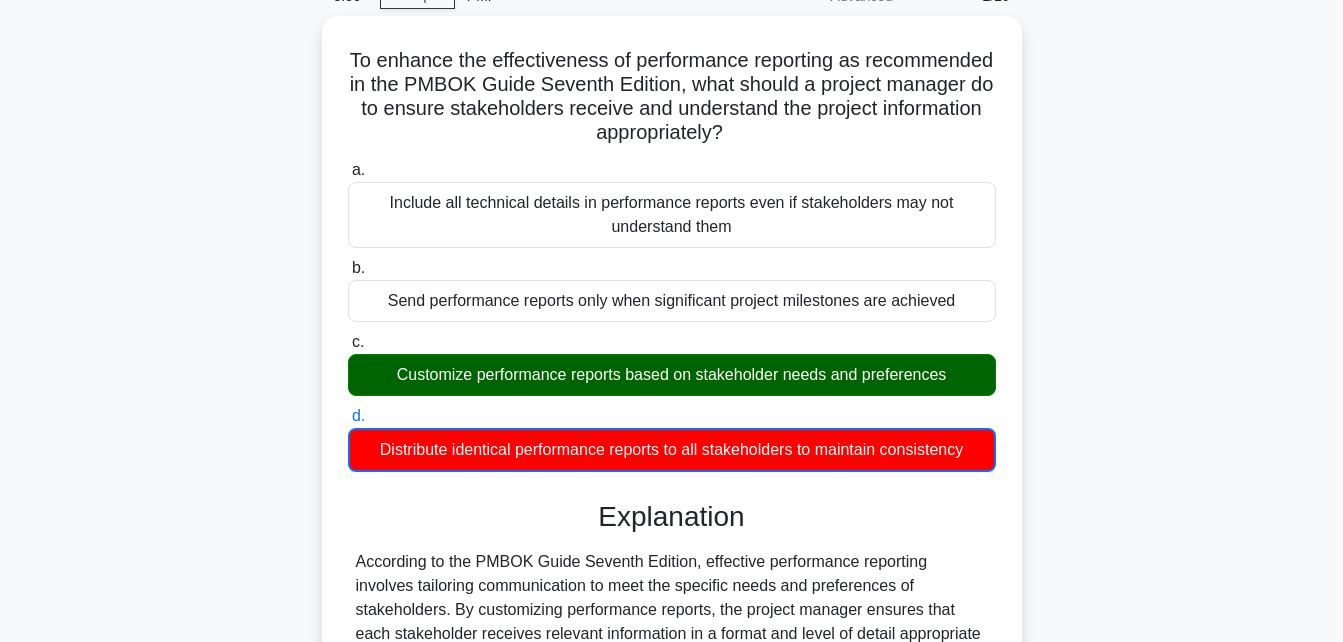 scroll, scrollTop: 100, scrollLeft: 0, axis: vertical 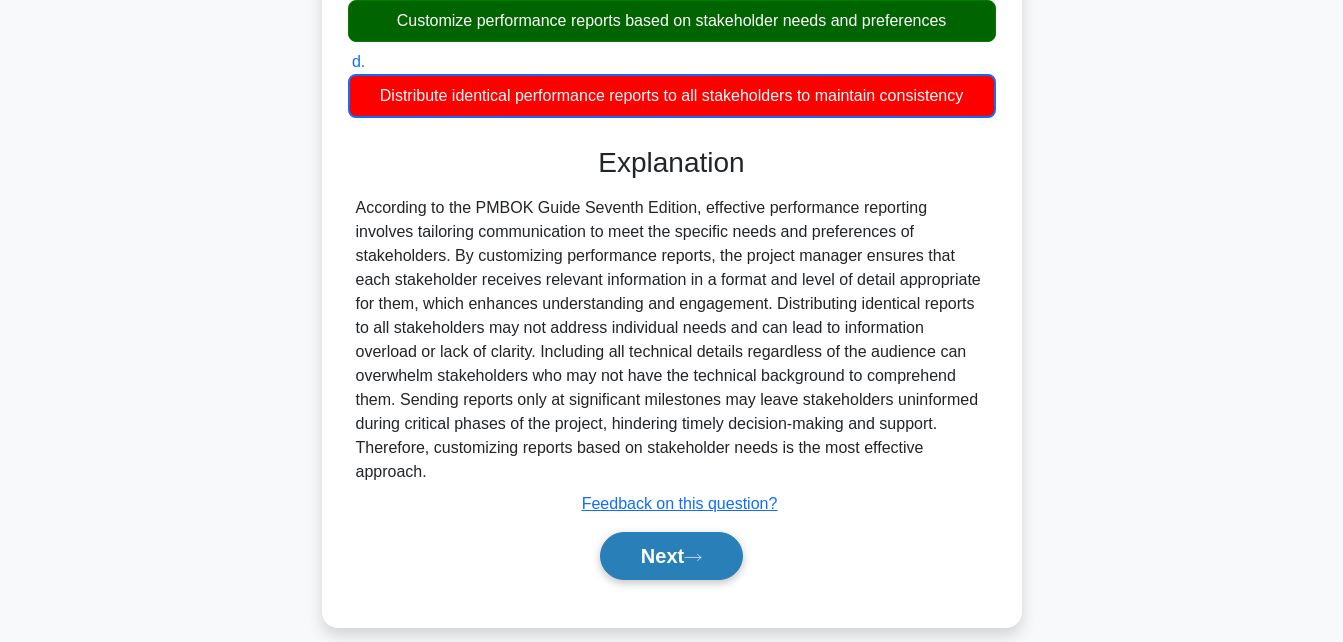 click on "Next" at bounding box center (671, 556) 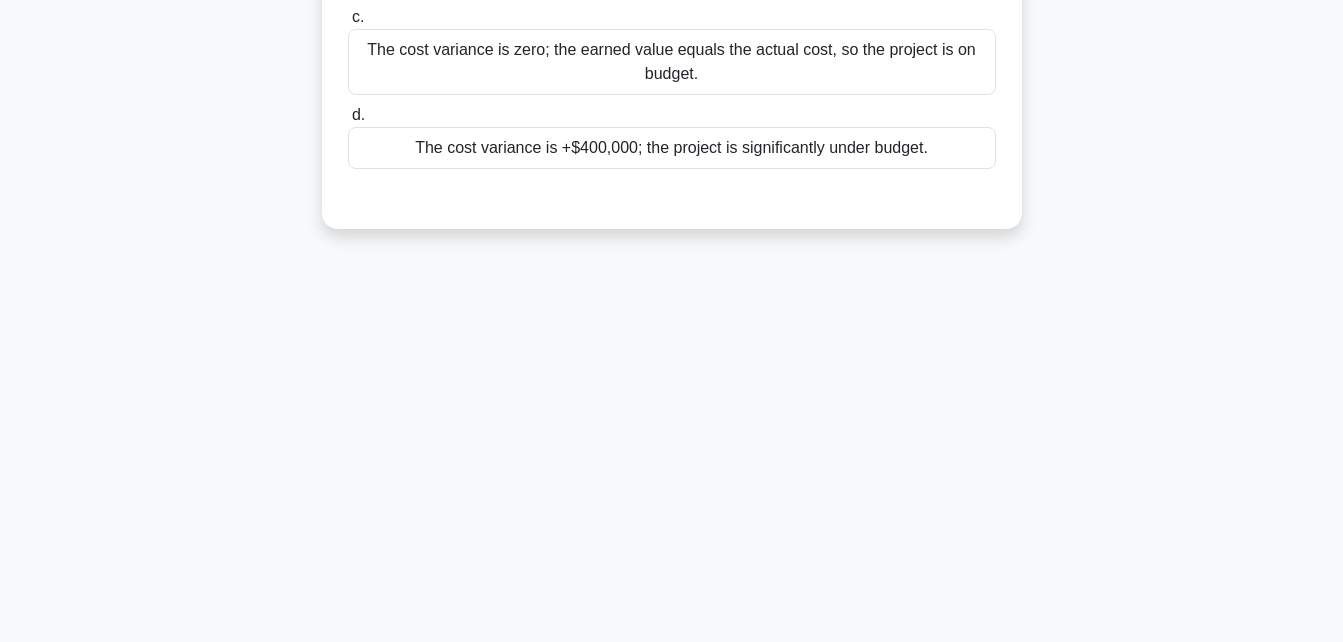 scroll, scrollTop: 438, scrollLeft: 0, axis: vertical 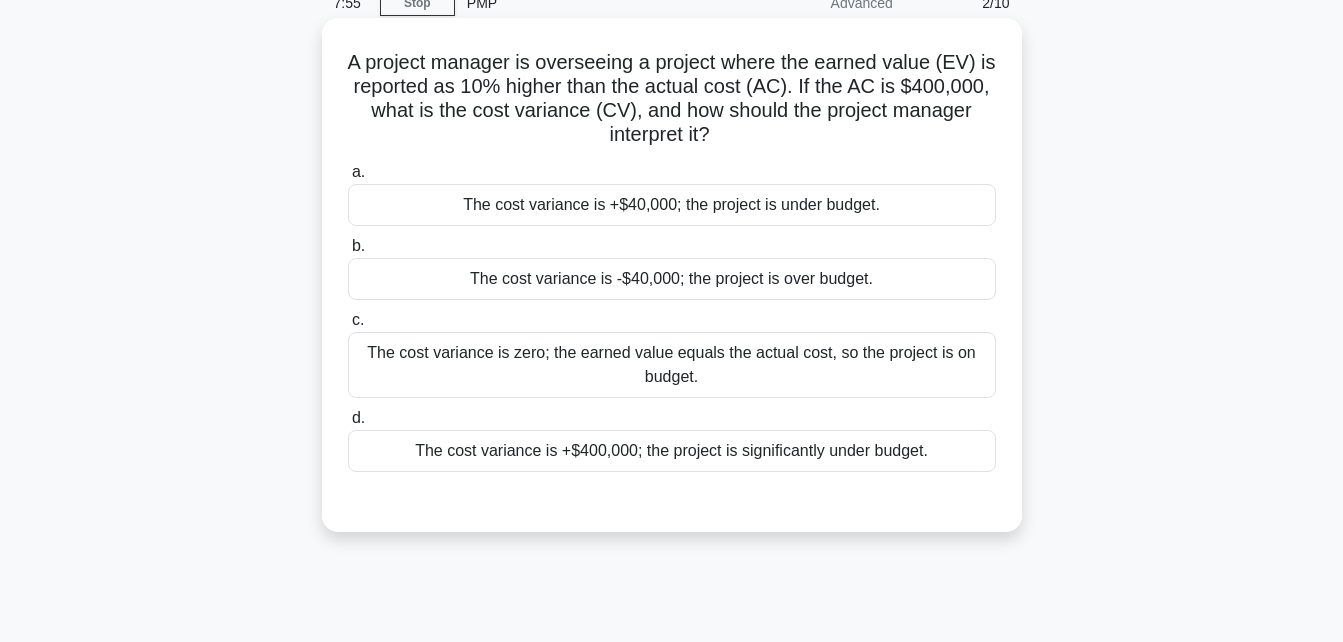 click on "The cost variance is +$40,000; the project is under budget." at bounding box center (672, 205) 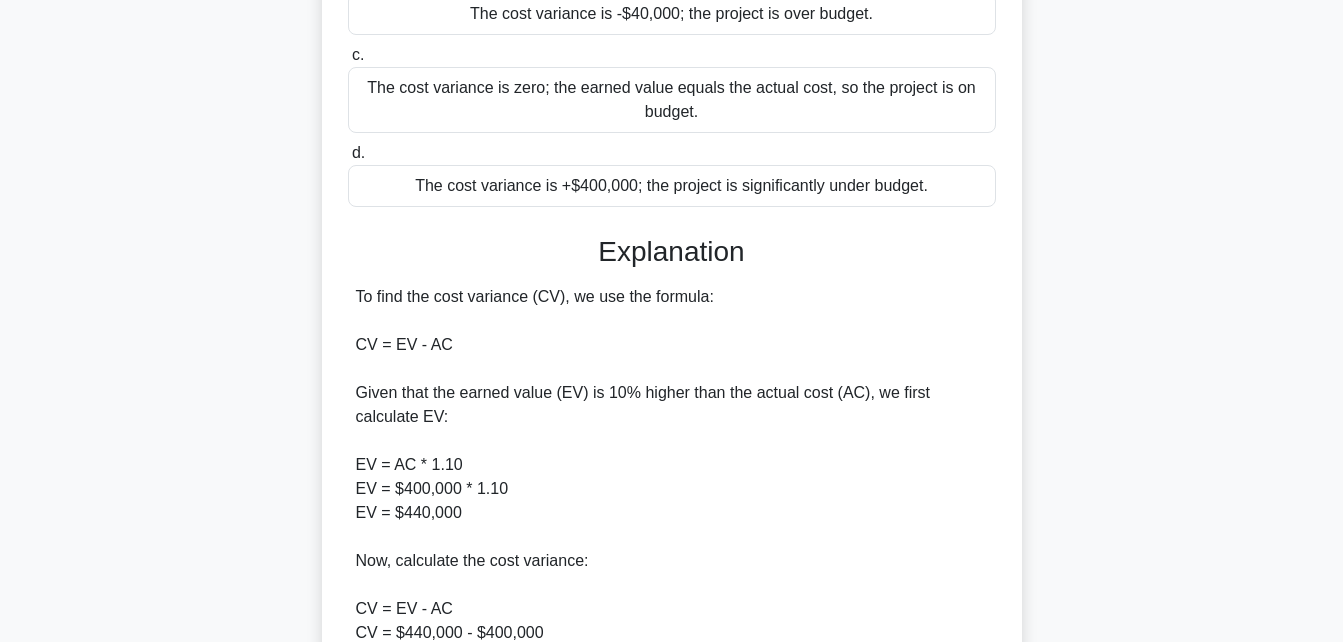 scroll, scrollTop: 394, scrollLeft: 0, axis: vertical 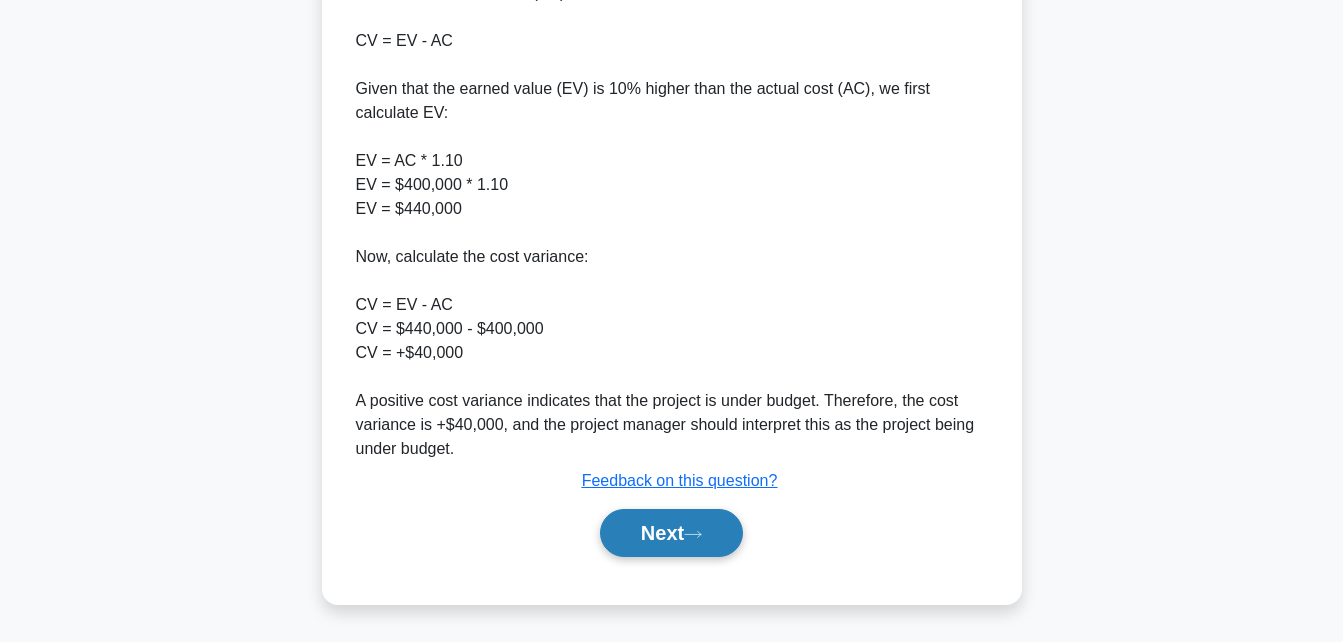 click on "Next" at bounding box center [671, 533] 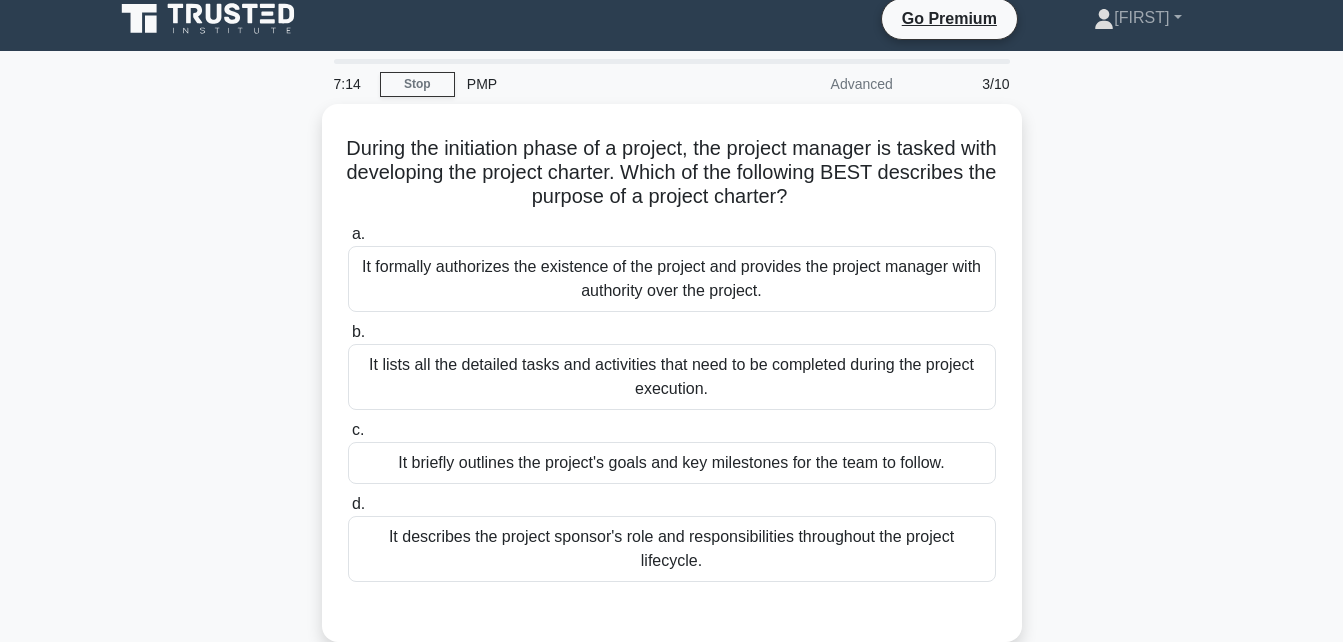 scroll, scrollTop: 0, scrollLeft: 0, axis: both 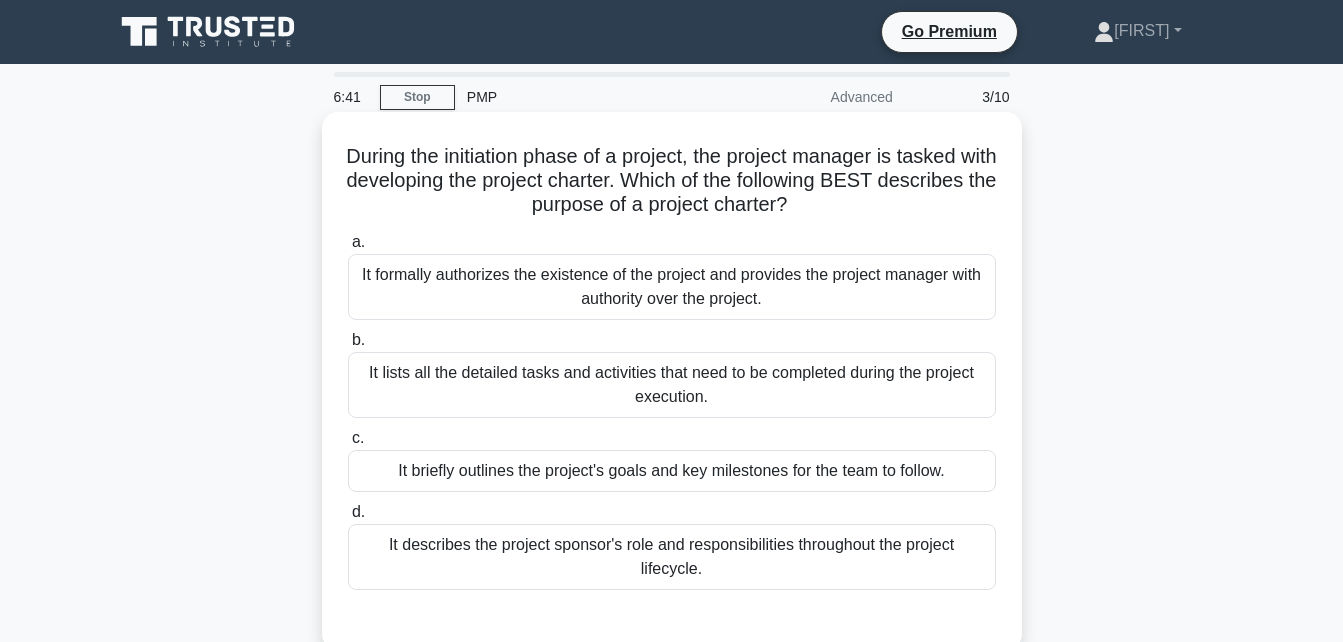 click on "It formally authorizes the existence of the project and provides the project manager with authority over the project." at bounding box center (672, 287) 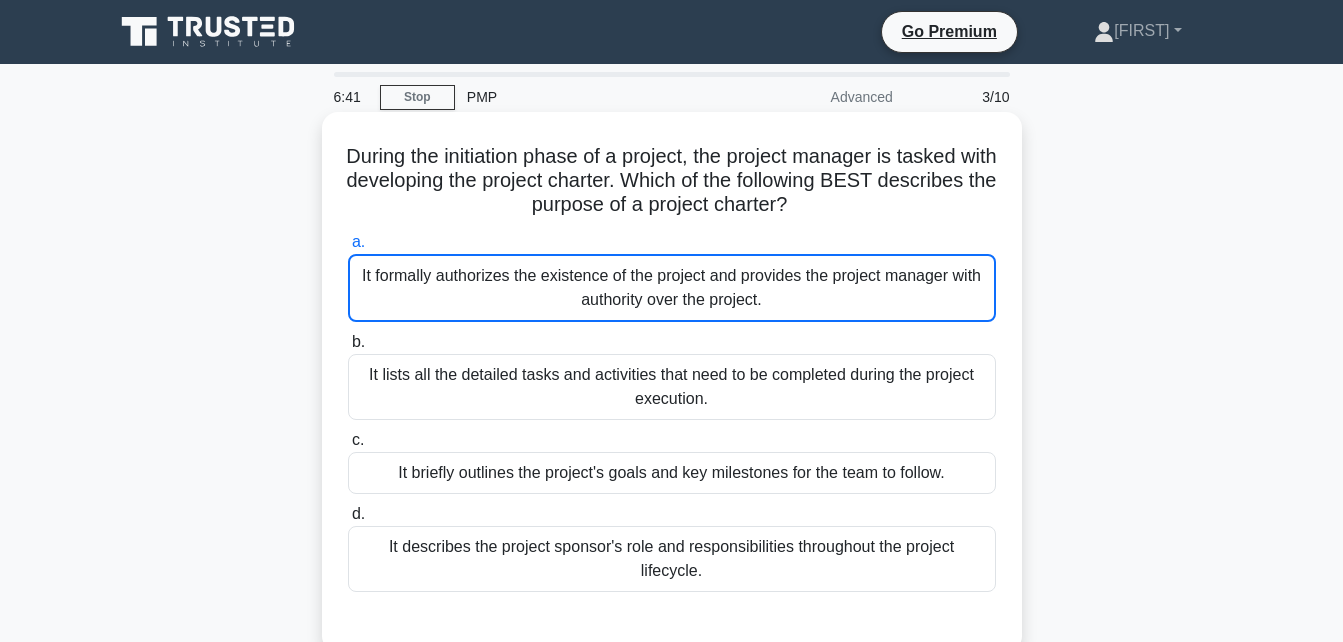 click on "It formally authorizes the existence of the project and provides the project manager with authority over the project." at bounding box center (672, 288) 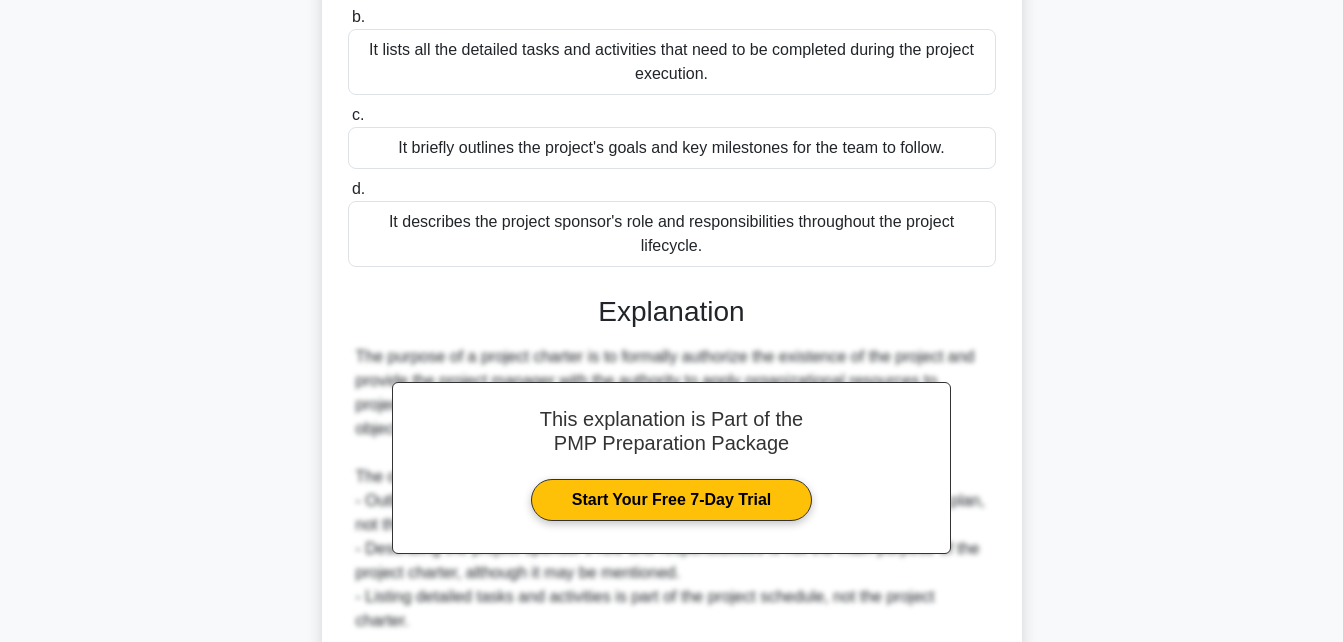 scroll, scrollTop: 496, scrollLeft: 0, axis: vertical 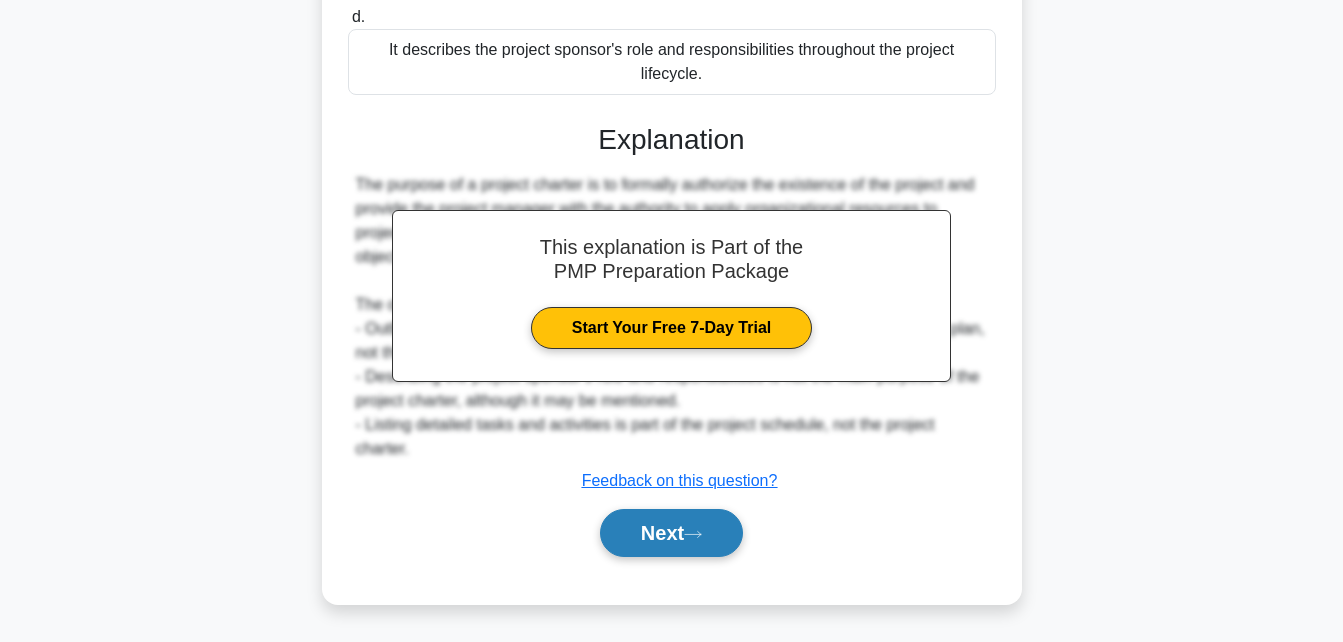 click on "Next" at bounding box center [671, 533] 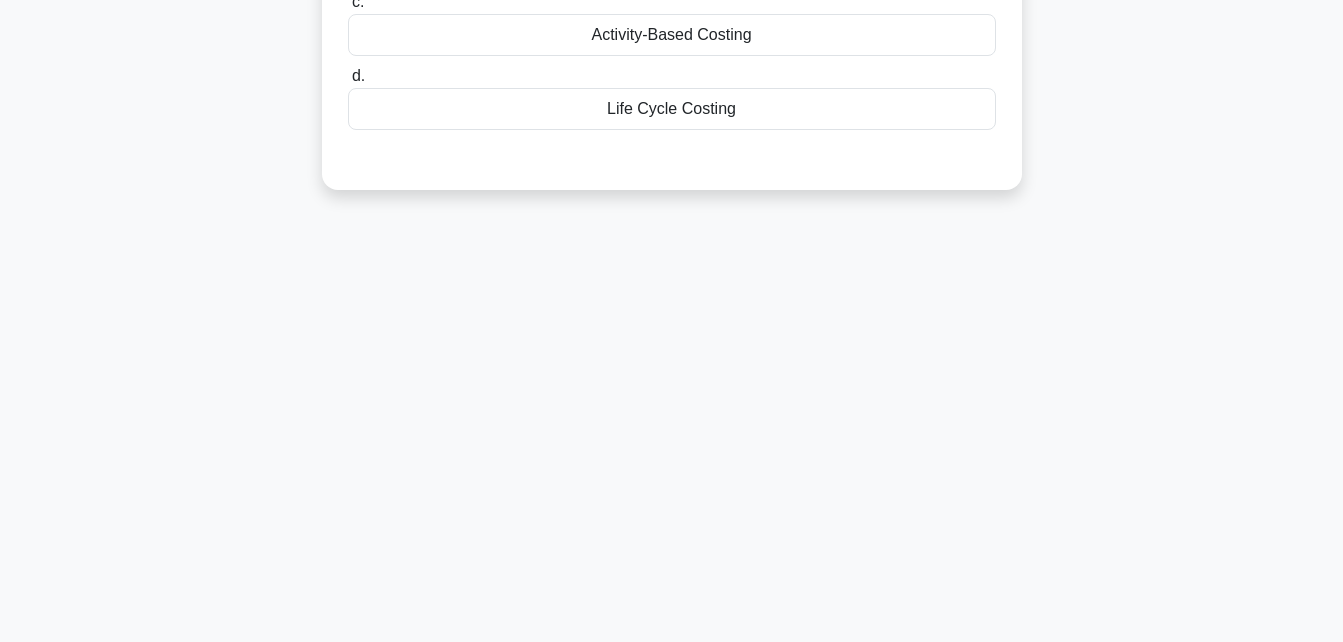 scroll, scrollTop: 438, scrollLeft: 0, axis: vertical 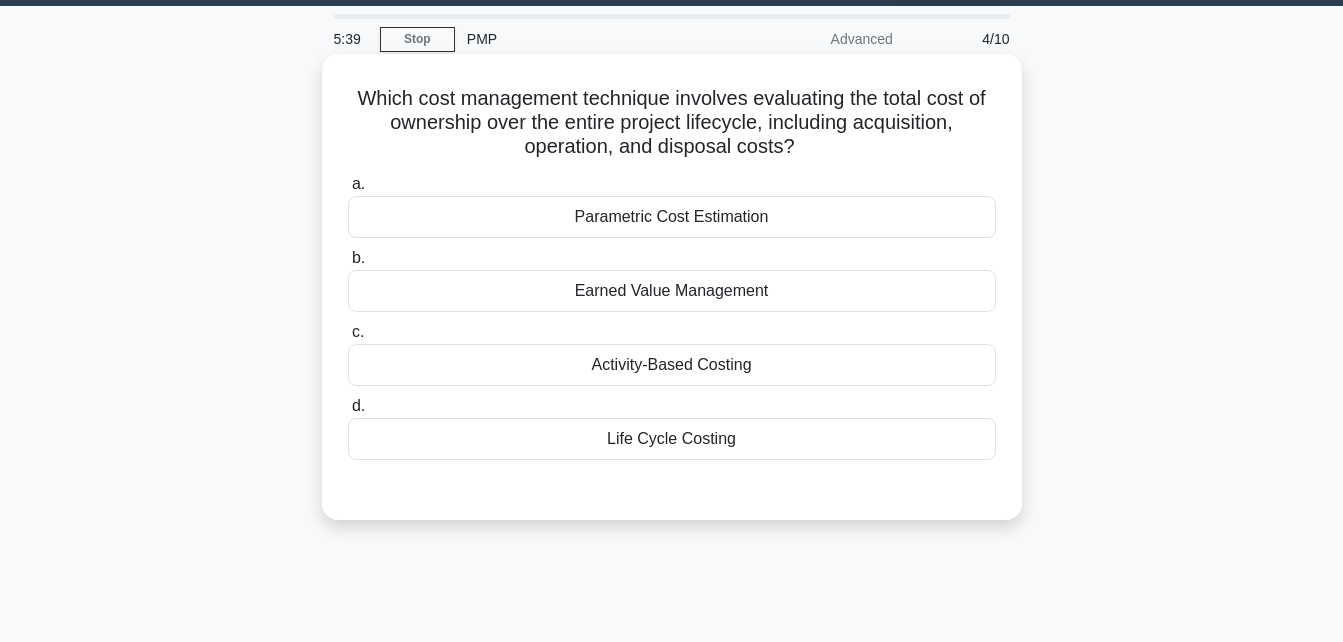 click on "Life Cycle Costing" at bounding box center [672, 439] 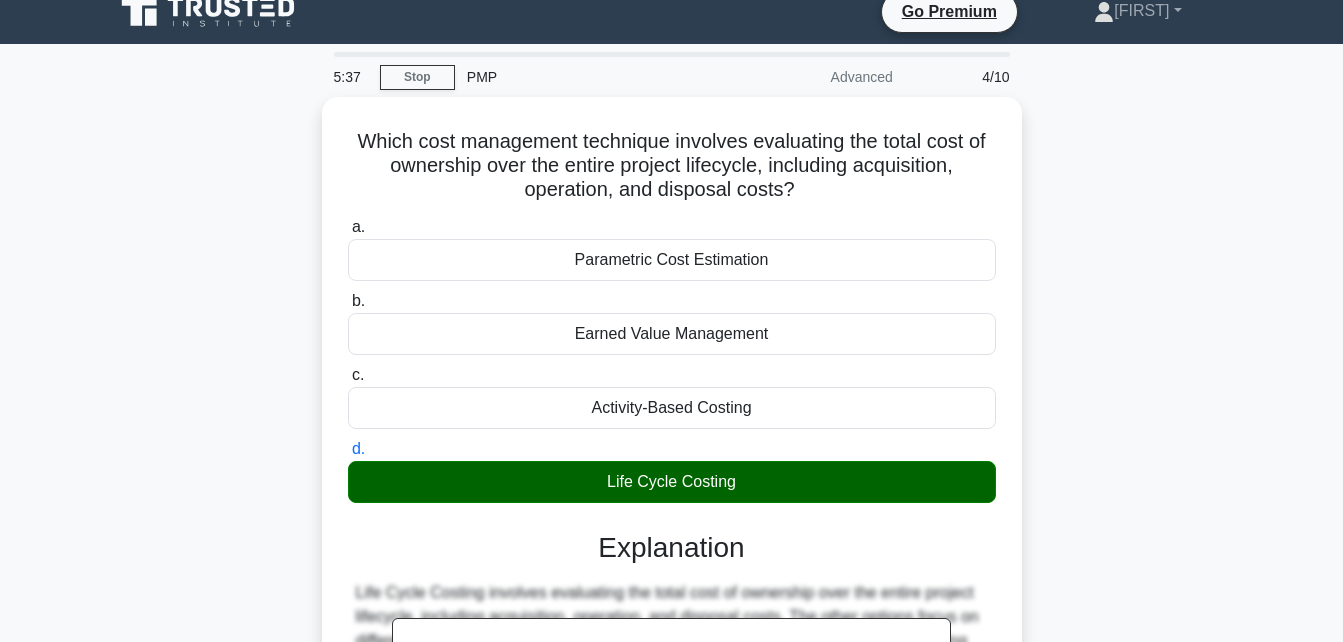 scroll, scrollTop: 0, scrollLeft: 0, axis: both 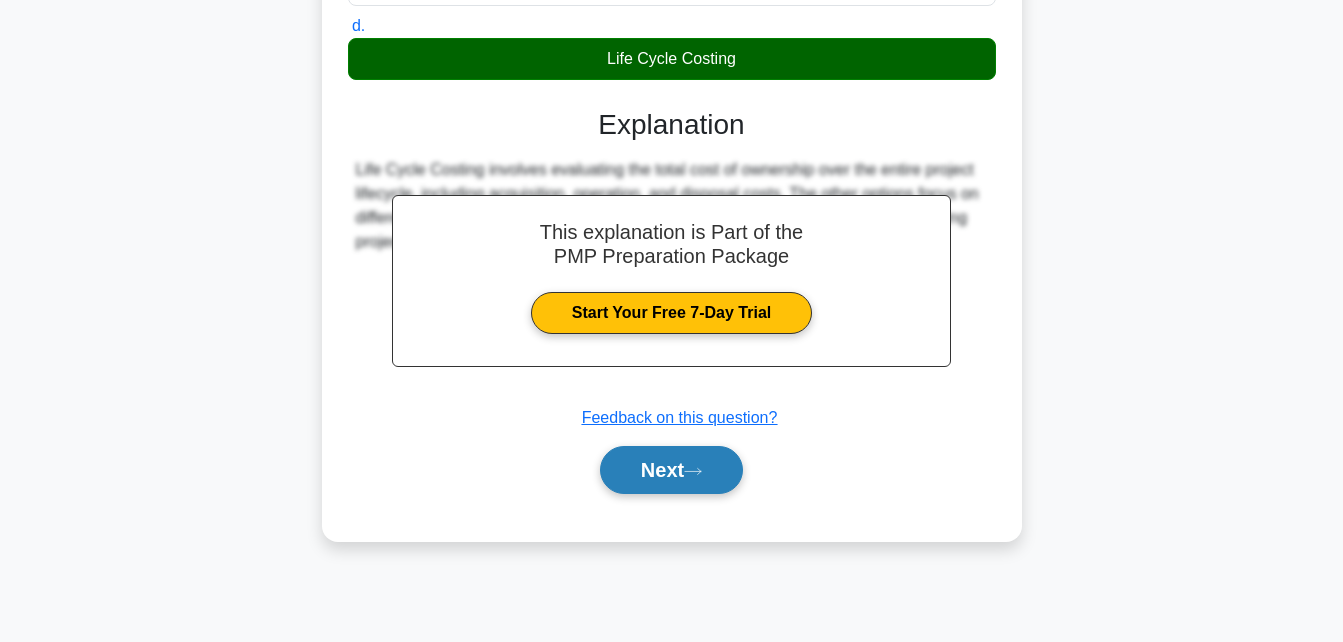 click on "Next" at bounding box center [671, 470] 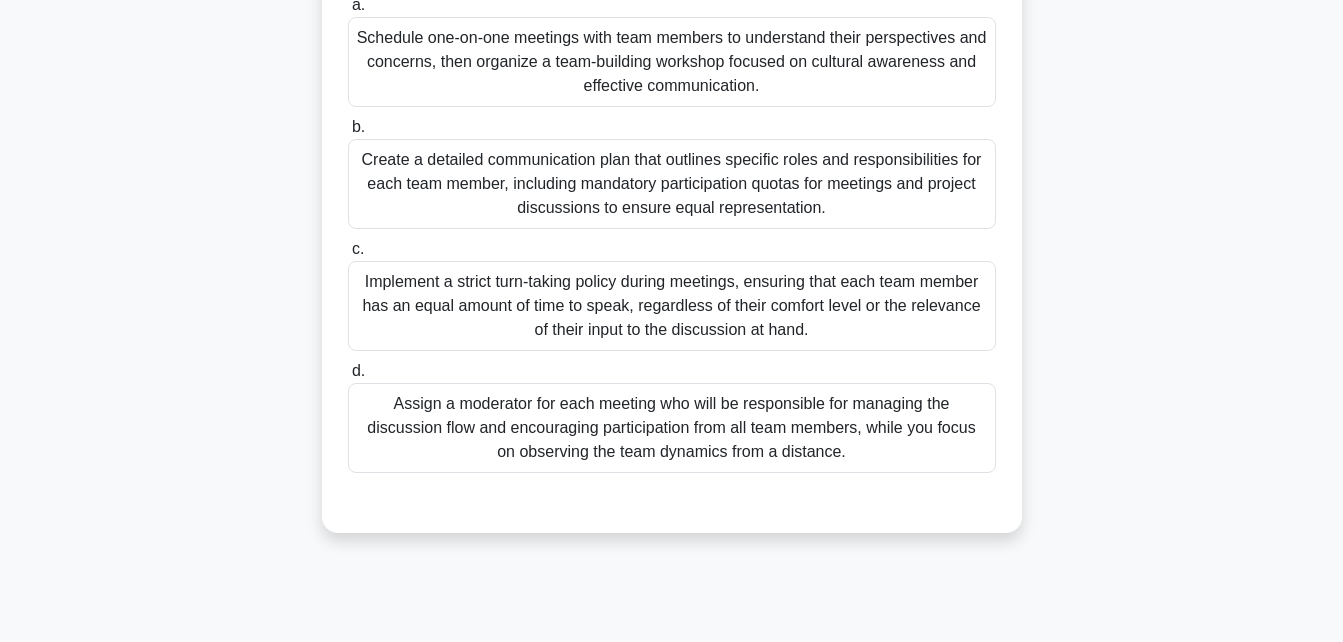 scroll, scrollTop: 438, scrollLeft: 0, axis: vertical 